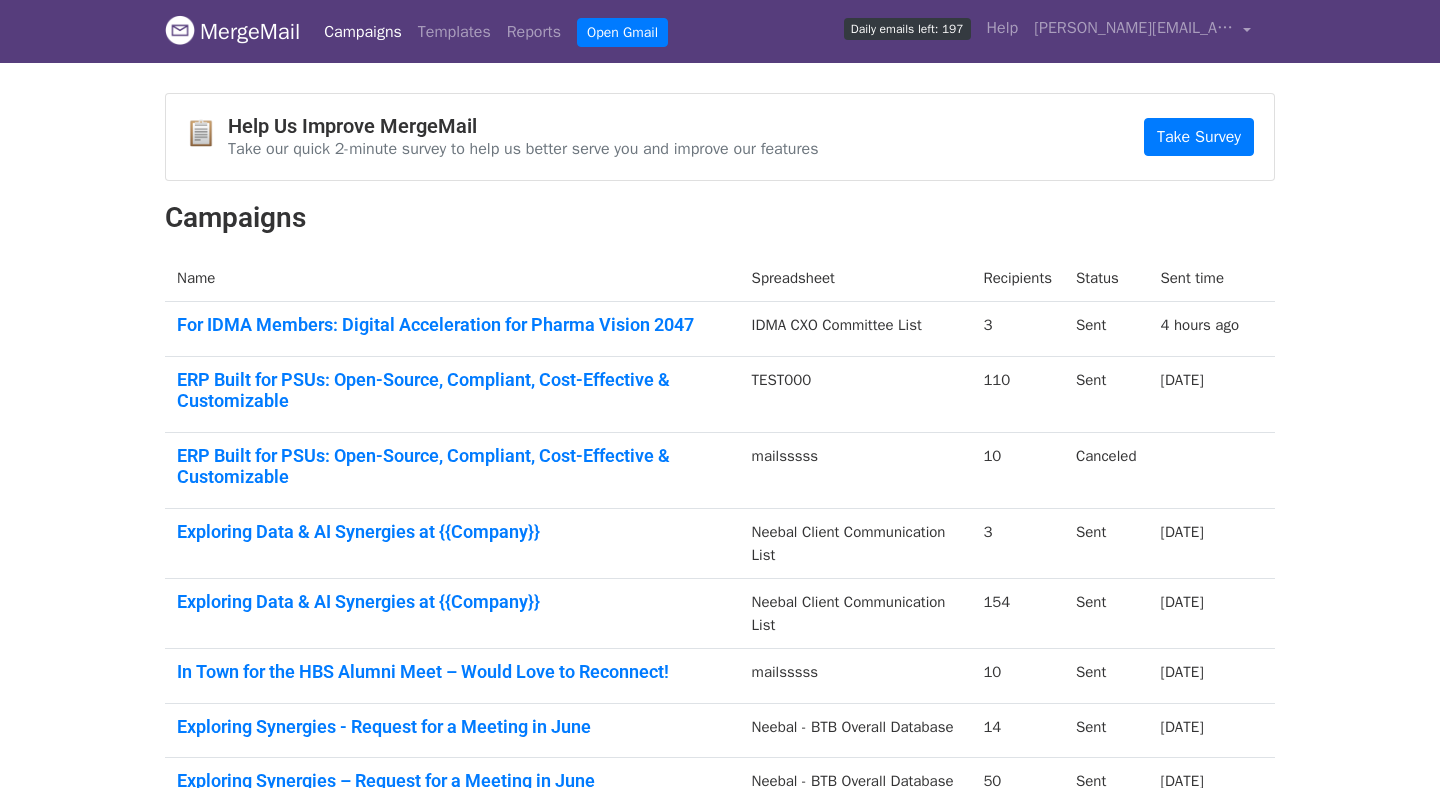 scroll, scrollTop: 409, scrollLeft: 0, axis: vertical 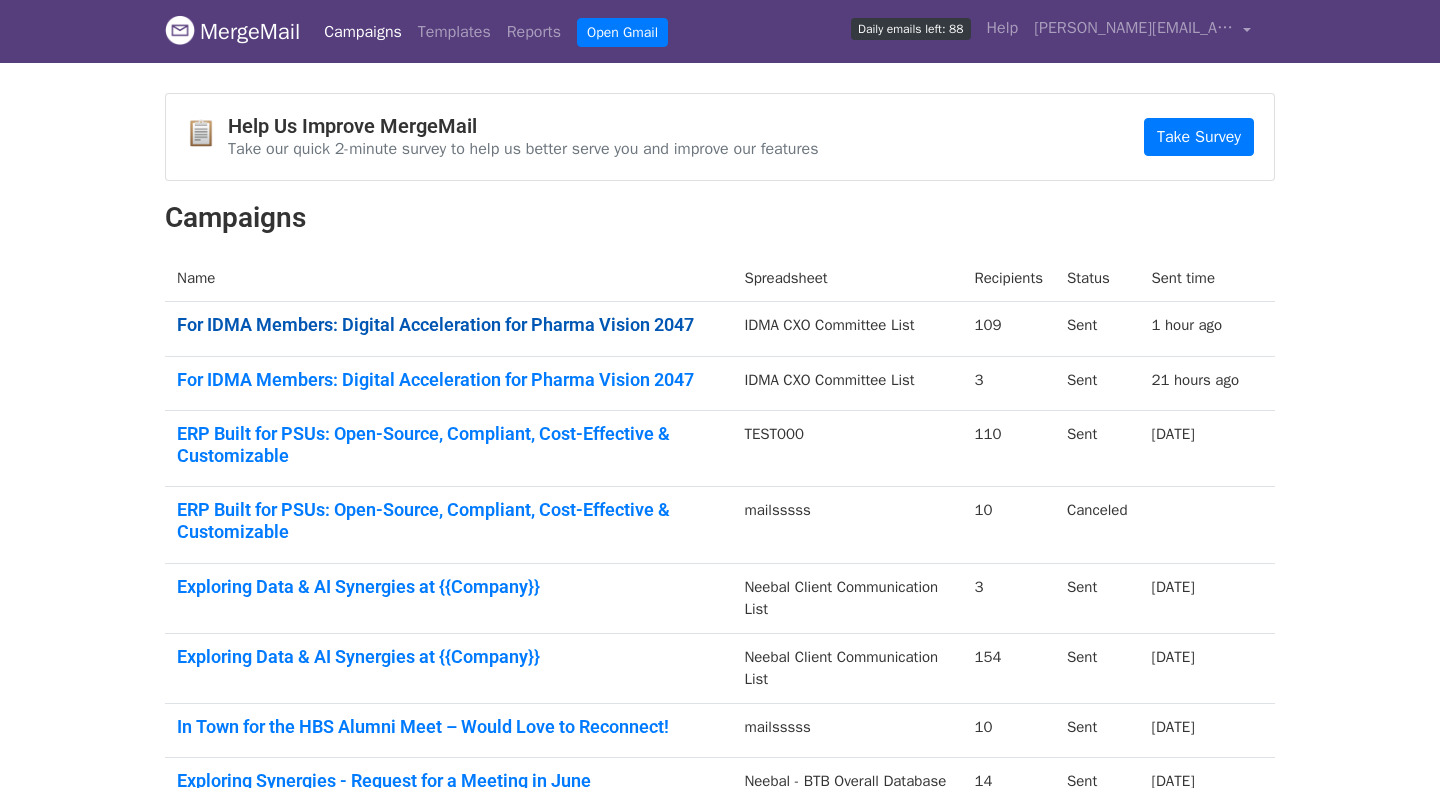 click on "For IDMA Members: Digital Acceleration for Pharma Vision 2047" at bounding box center (448, 325) 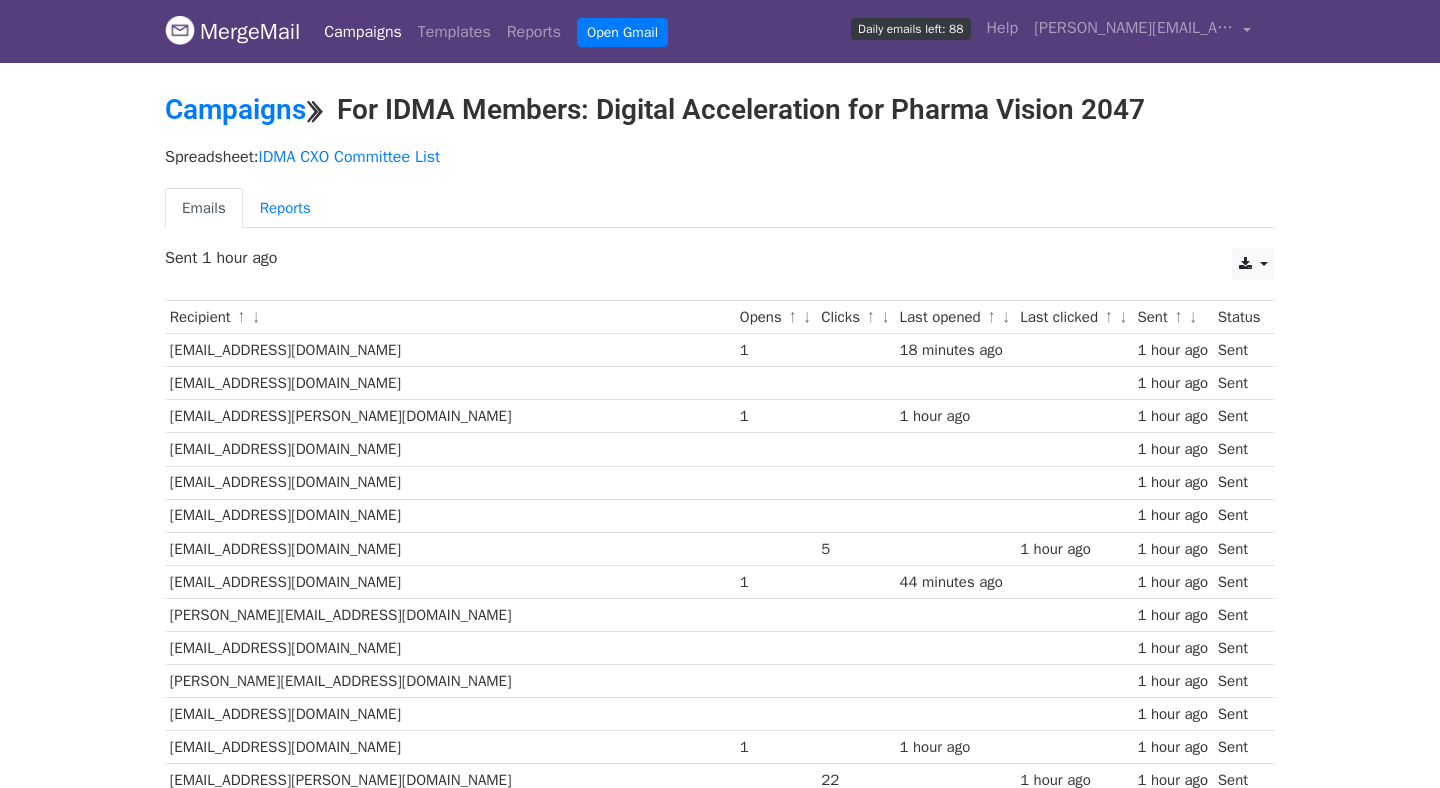 scroll, scrollTop: 0, scrollLeft: 0, axis: both 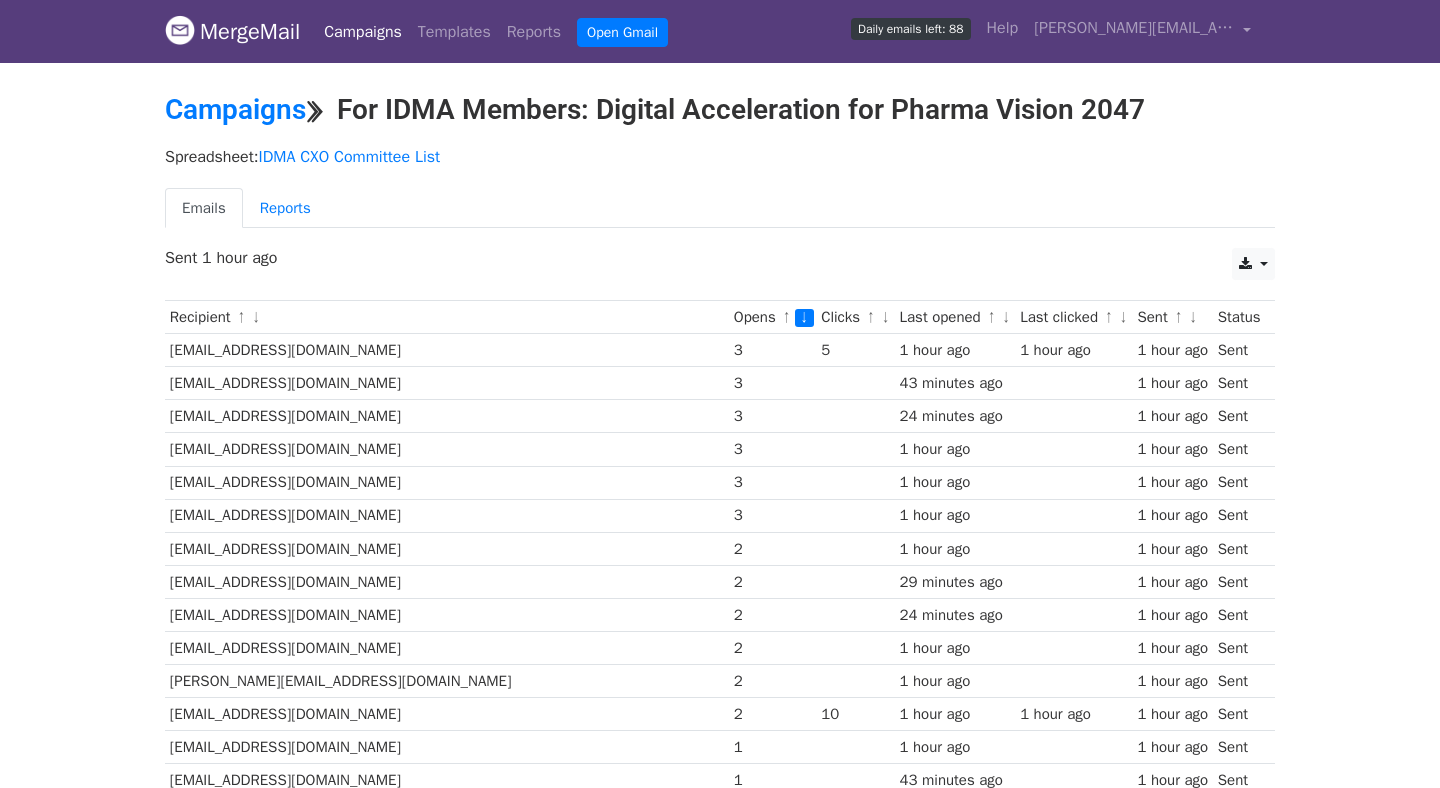 click on "↑" at bounding box center [871, 318] 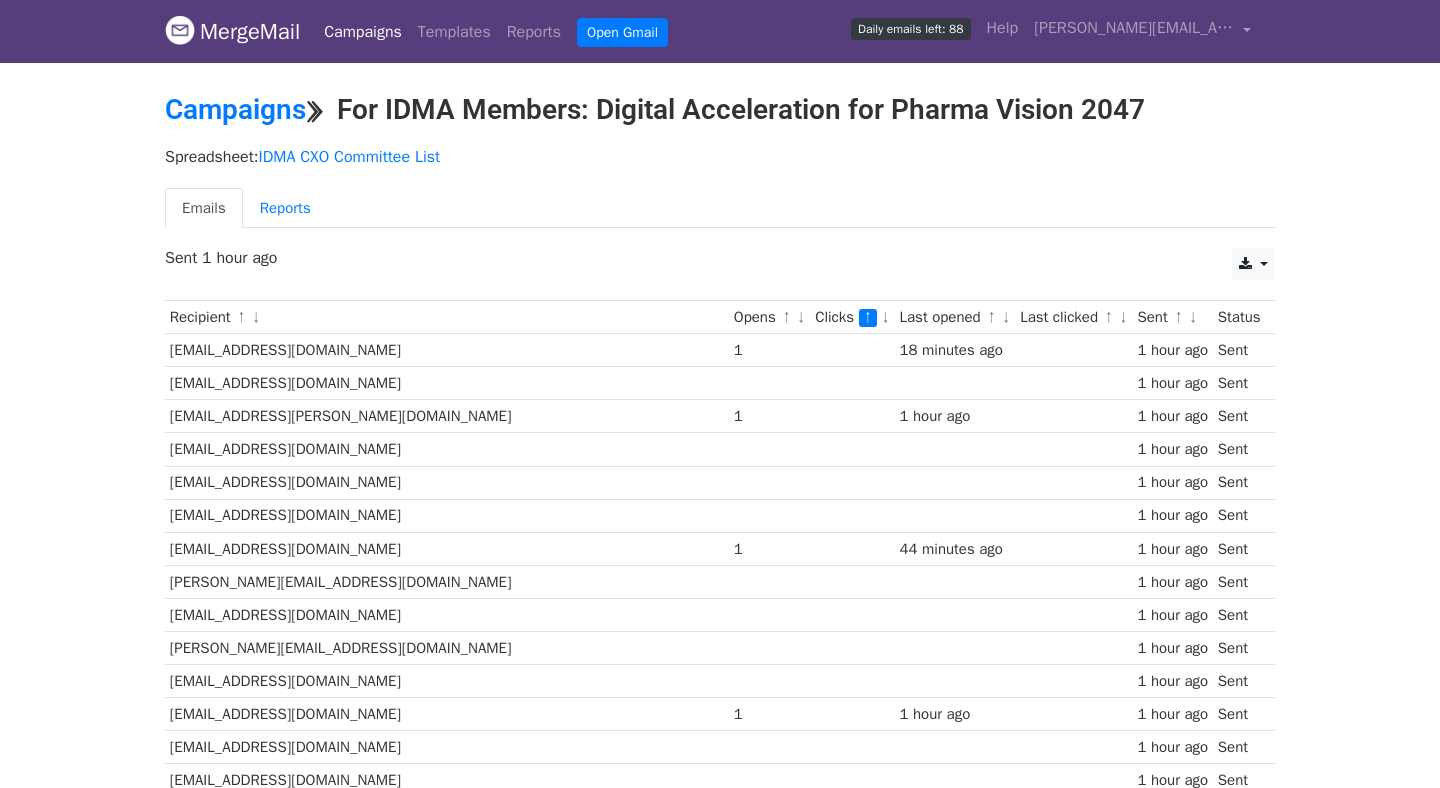 scroll, scrollTop: 0, scrollLeft: 0, axis: both 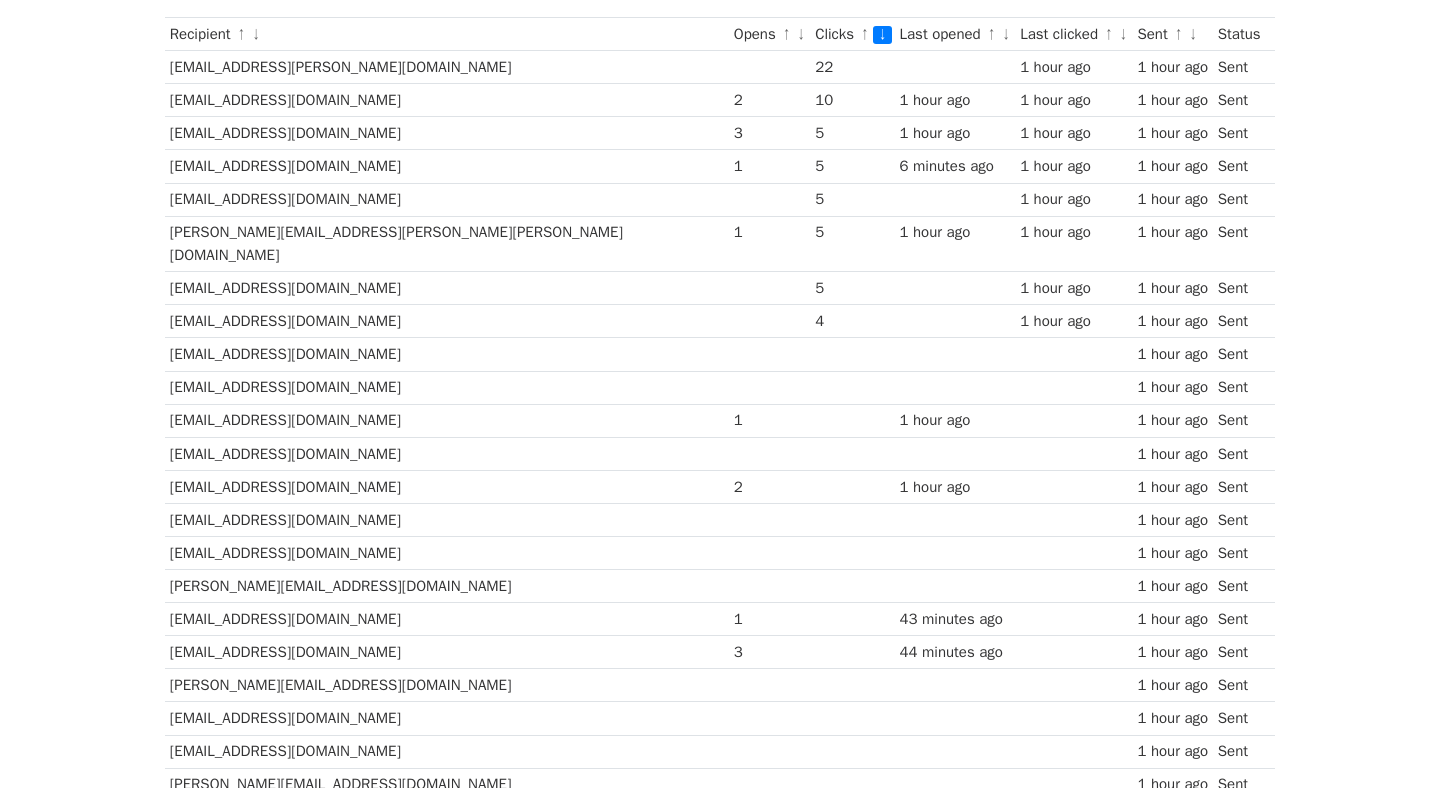click on "↓" at bounding box center [1006, 35] 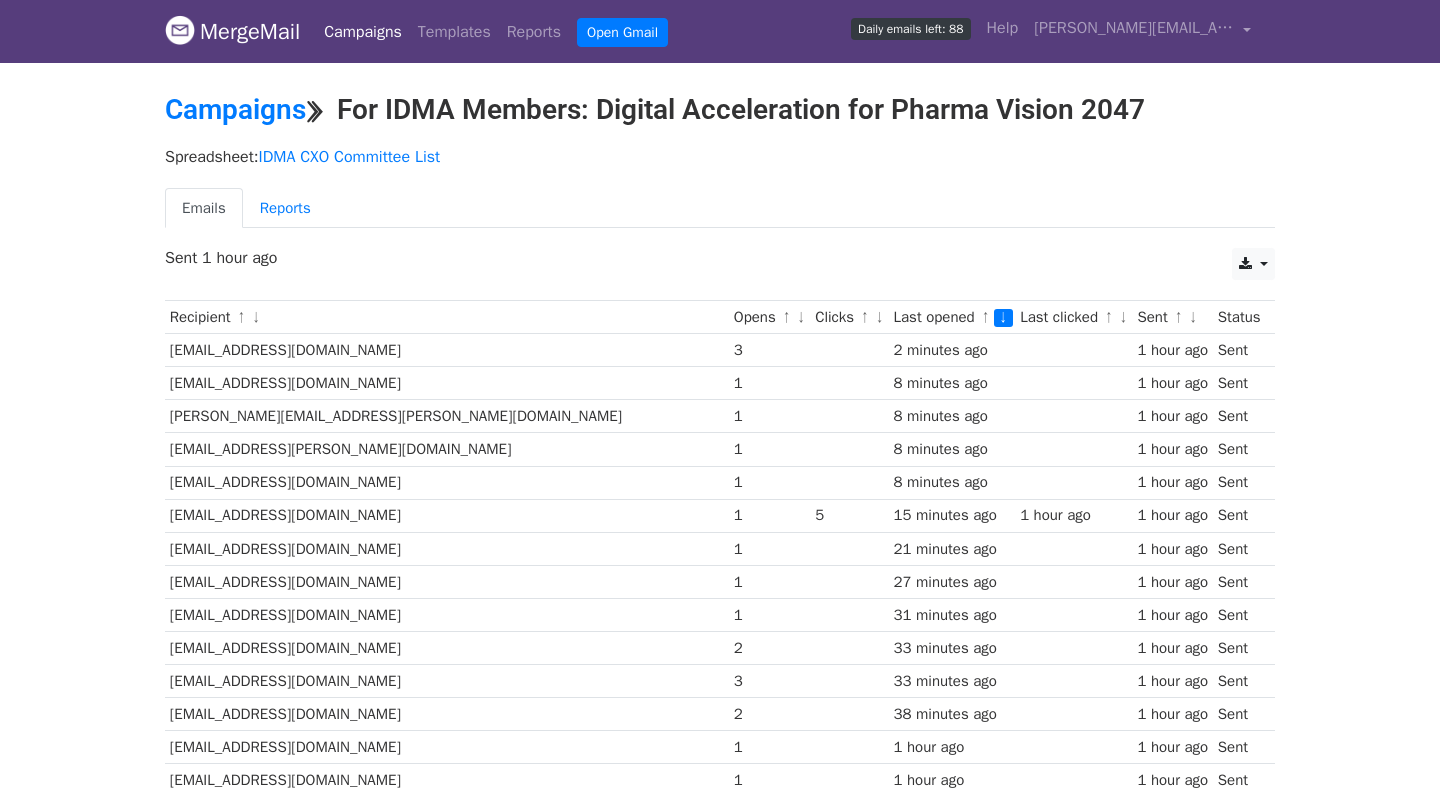 scroll, scrollTop: 0, scrollLeft: 0, axis: both 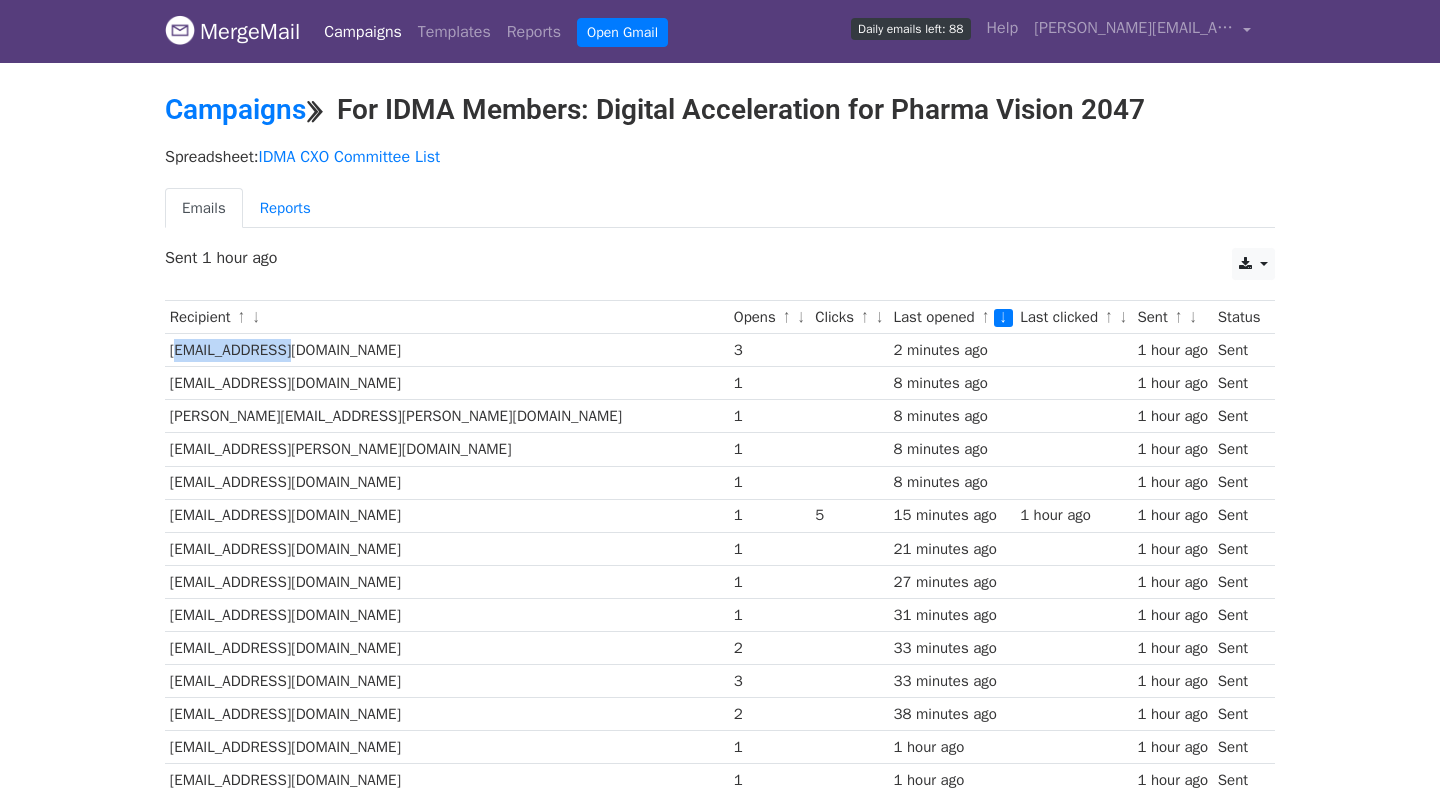 click on "[EMAIL_ADDRESS][DOMAIN_NAME]" at bounding box center [447, 350] 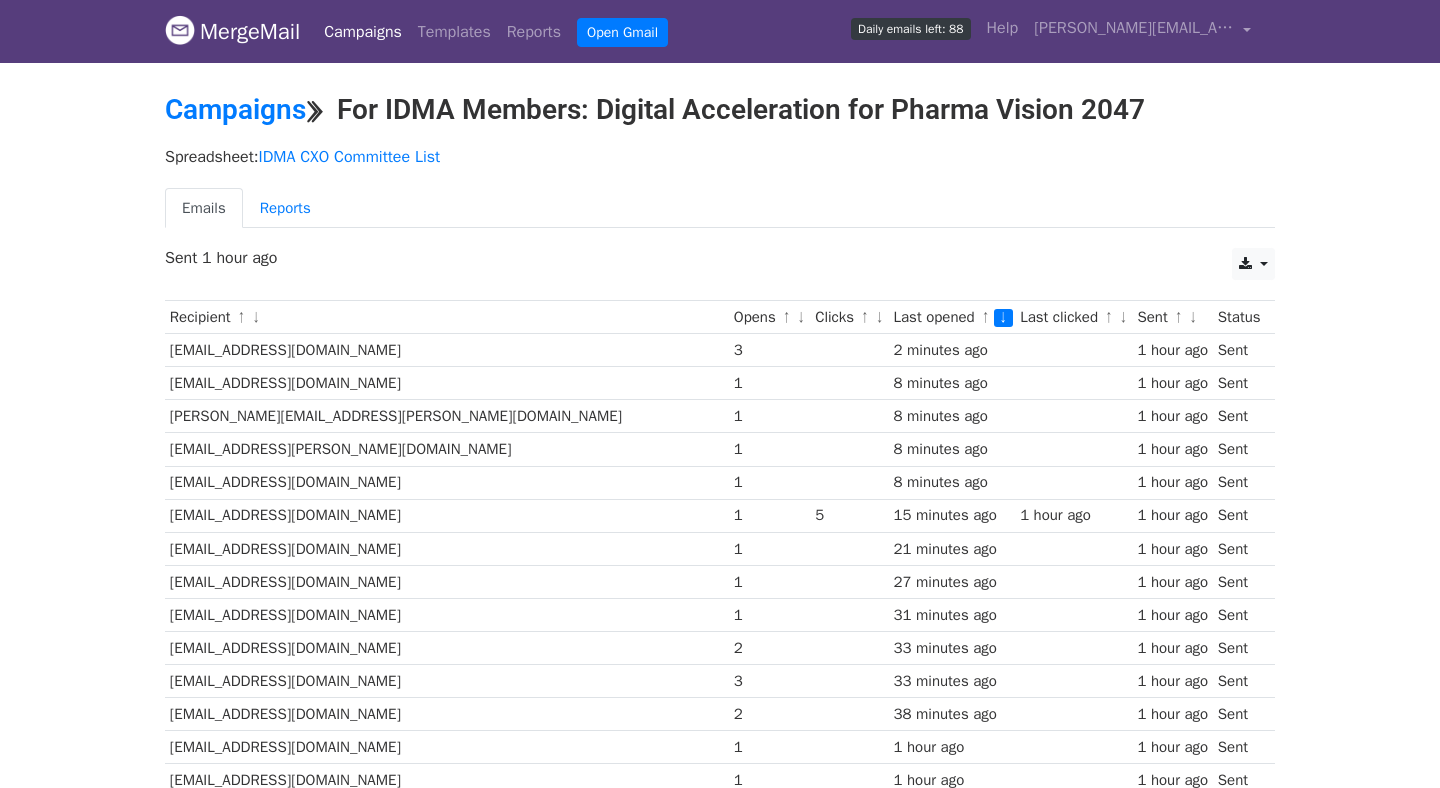 click on "Sent
1 hour ago" at bounding box center (720, 258) 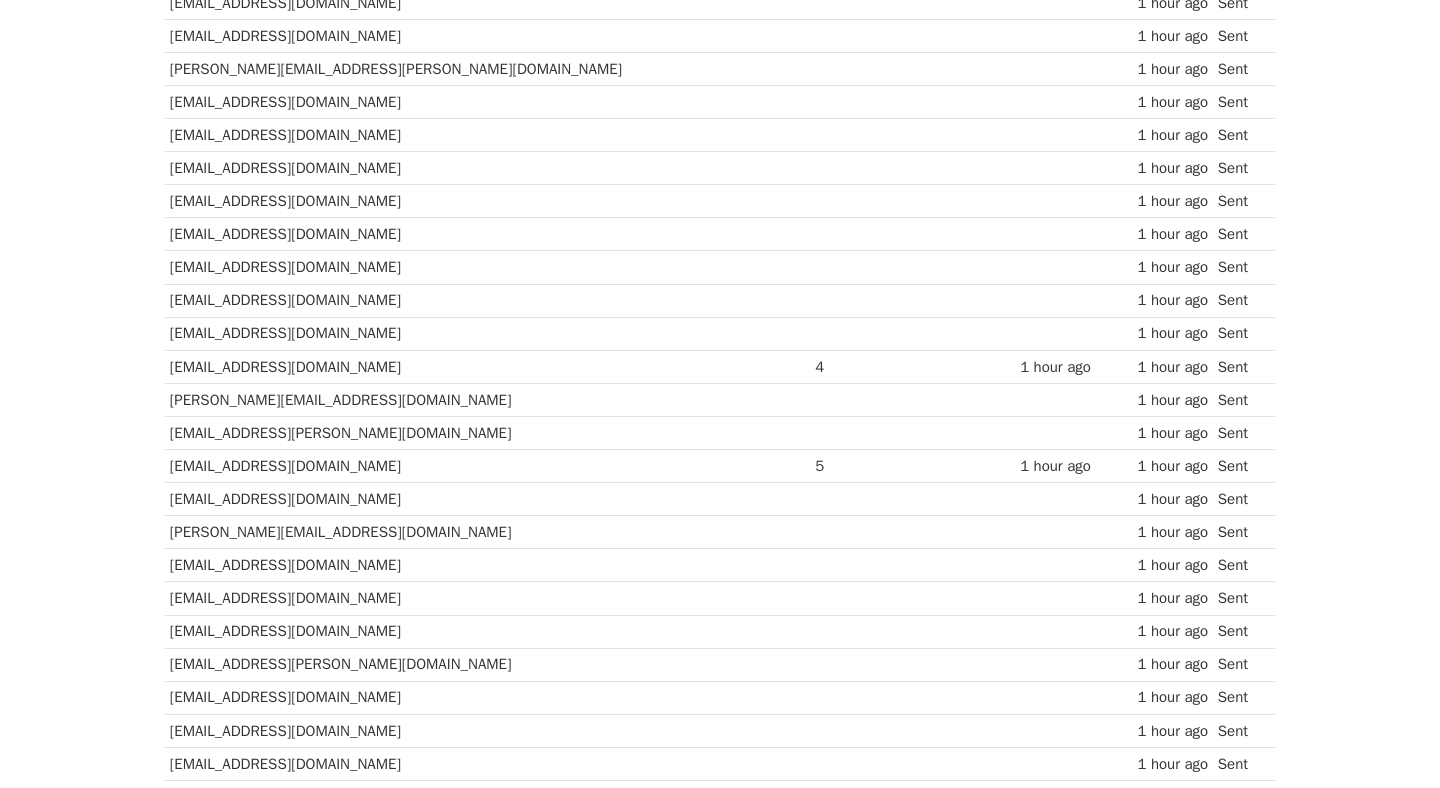 scroll, scrollTop: 1966, scrollLeft: 0, axis: vertical 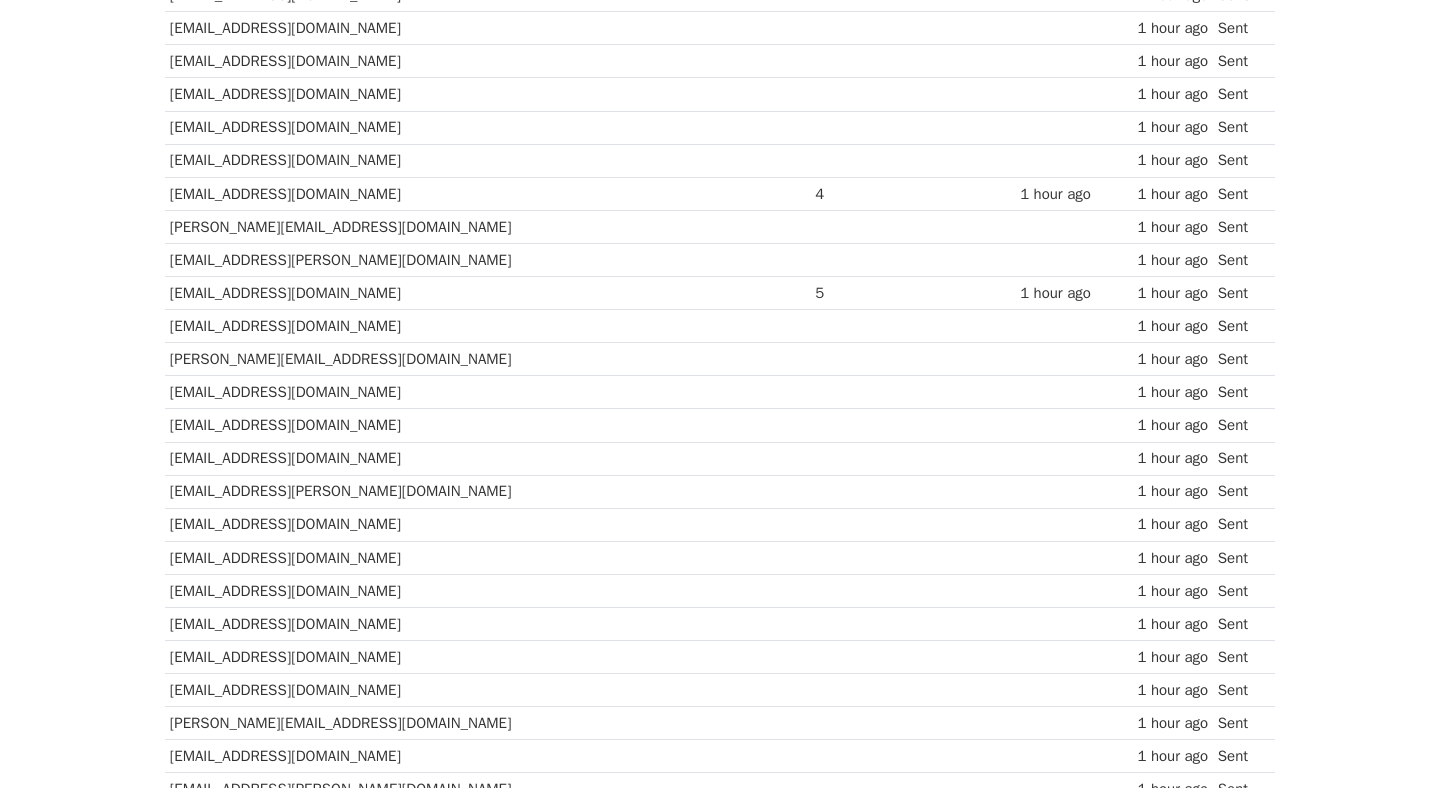 click on "[EMAIL_ADDRESS][DOMAIN_NAME]" at bounding box center (447, 193) 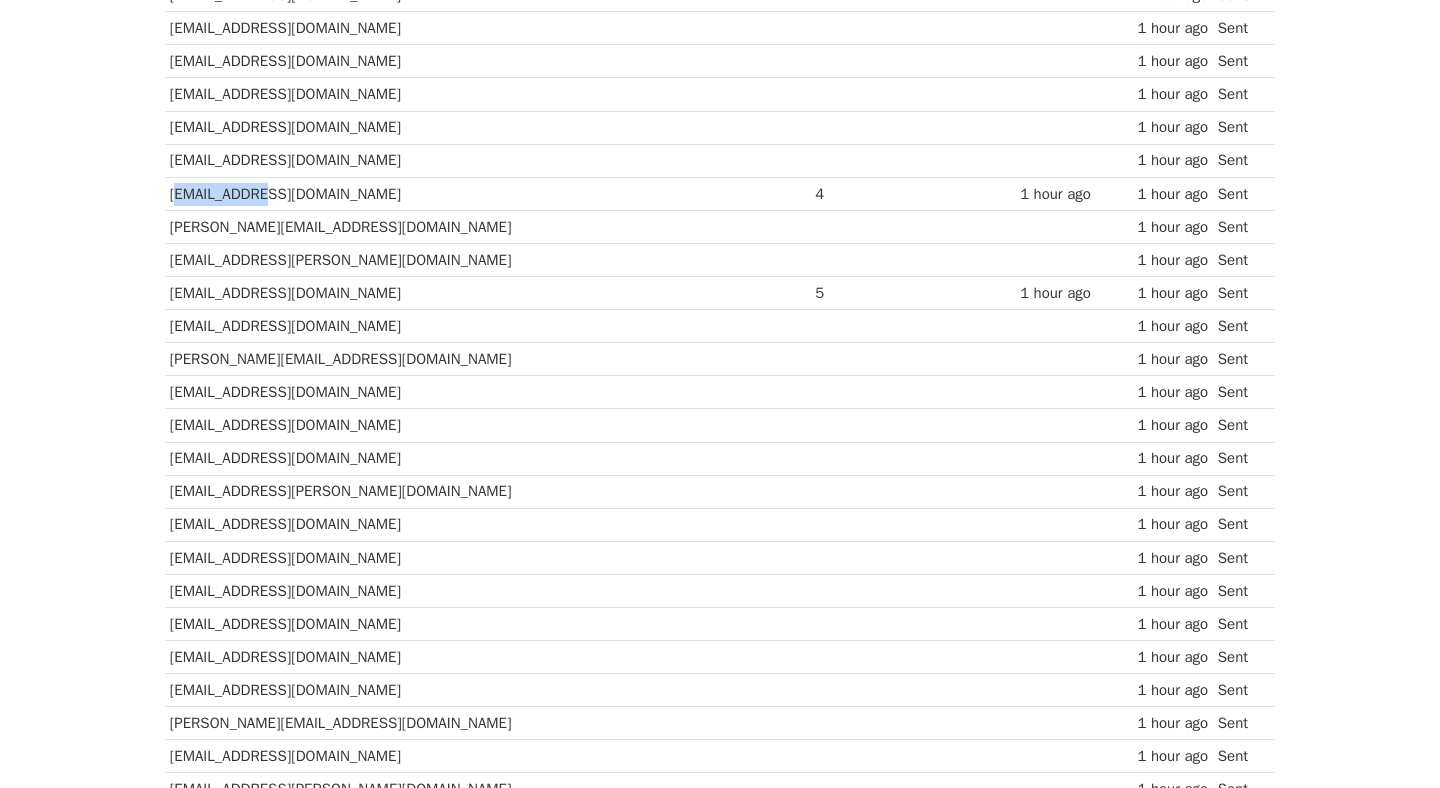 click on "[EMAIL_ADDRESS][DOMAIN_NAME]" at bounding box center [447, 193] 